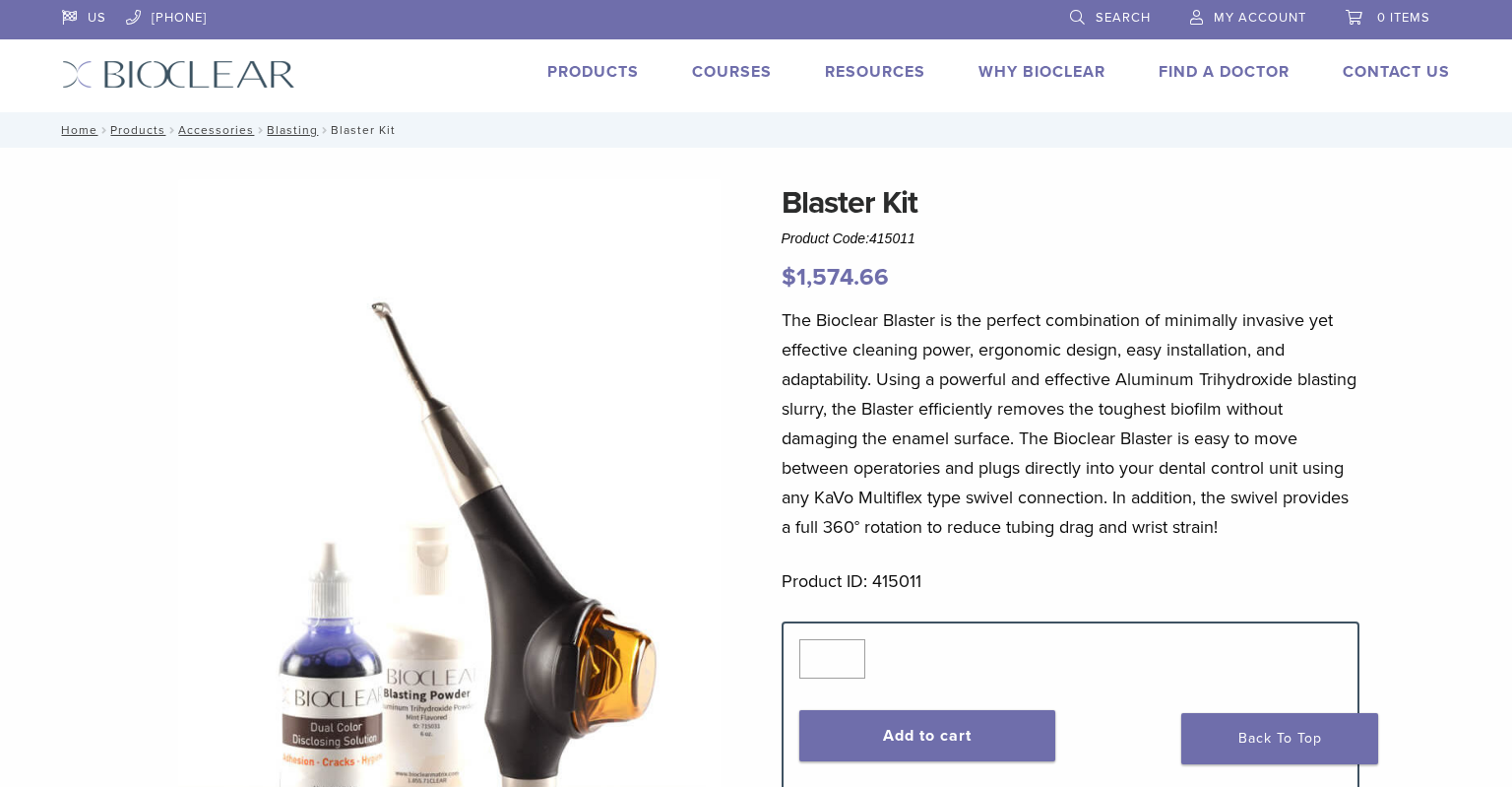 scroll, scrollTop: 0, scrollLeft: 0, axis: both 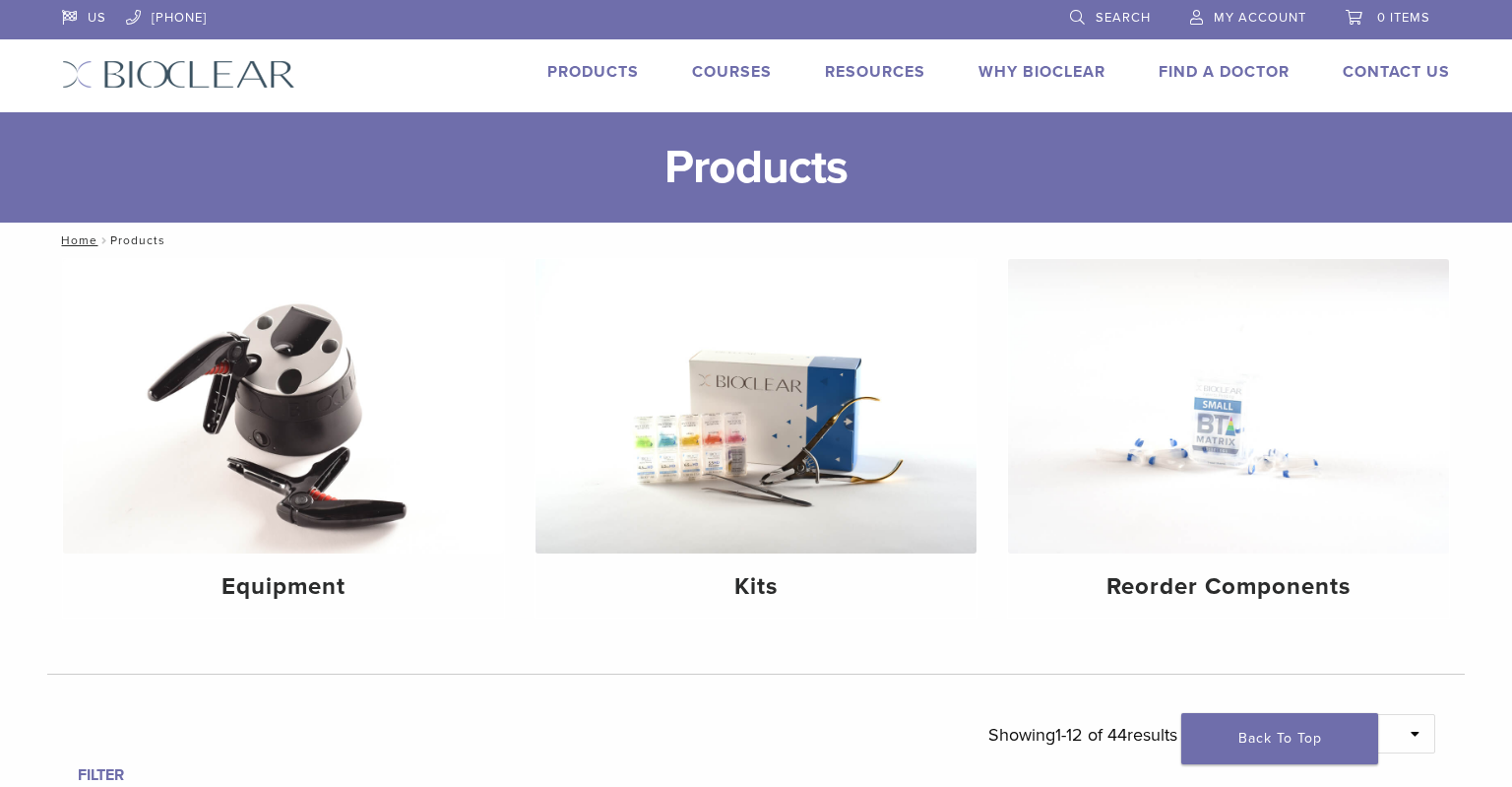 click on "Search" at bounding box center (1123, 18) 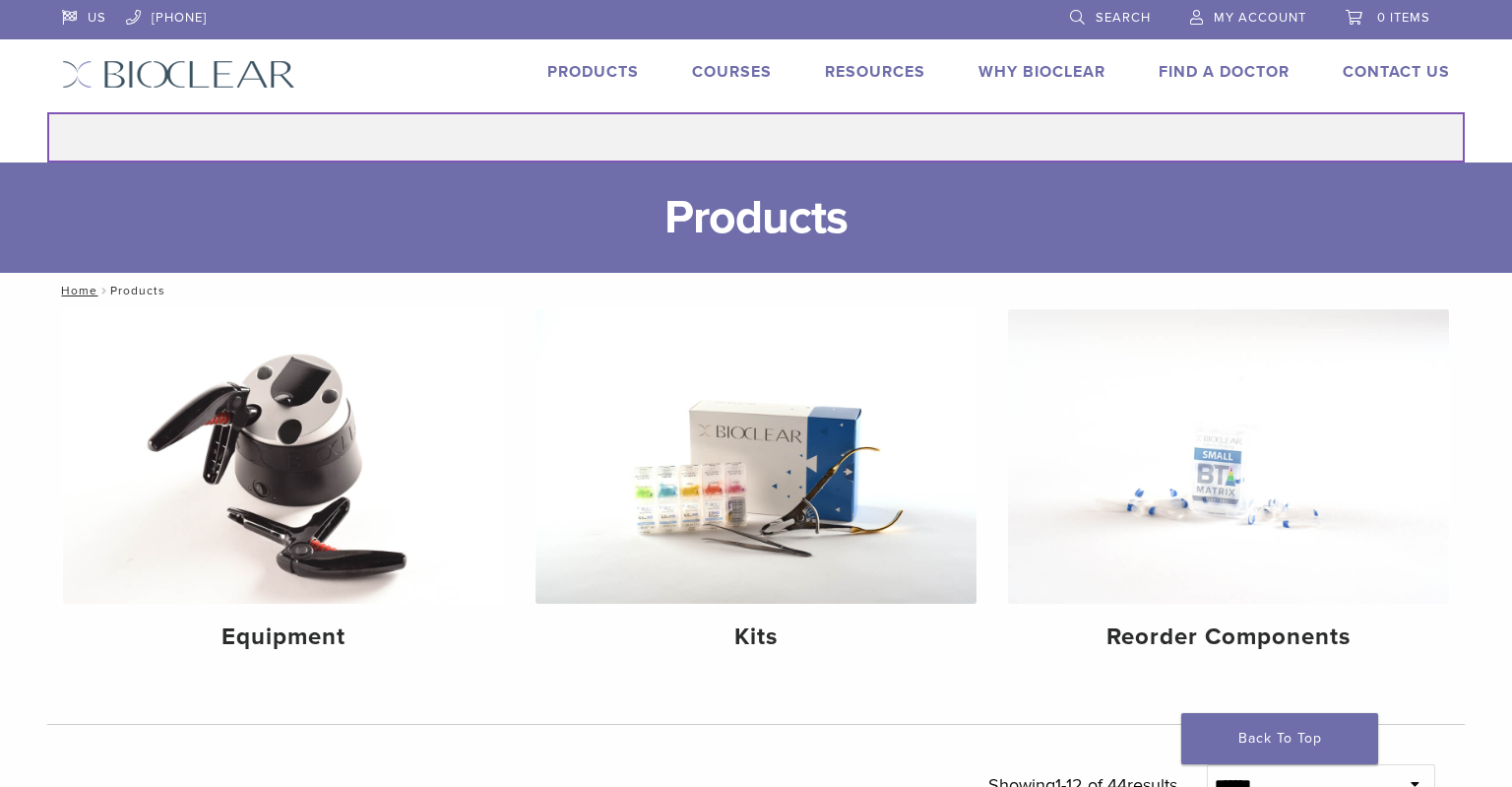 click on "Search for:" at bounding box center [756, 137] 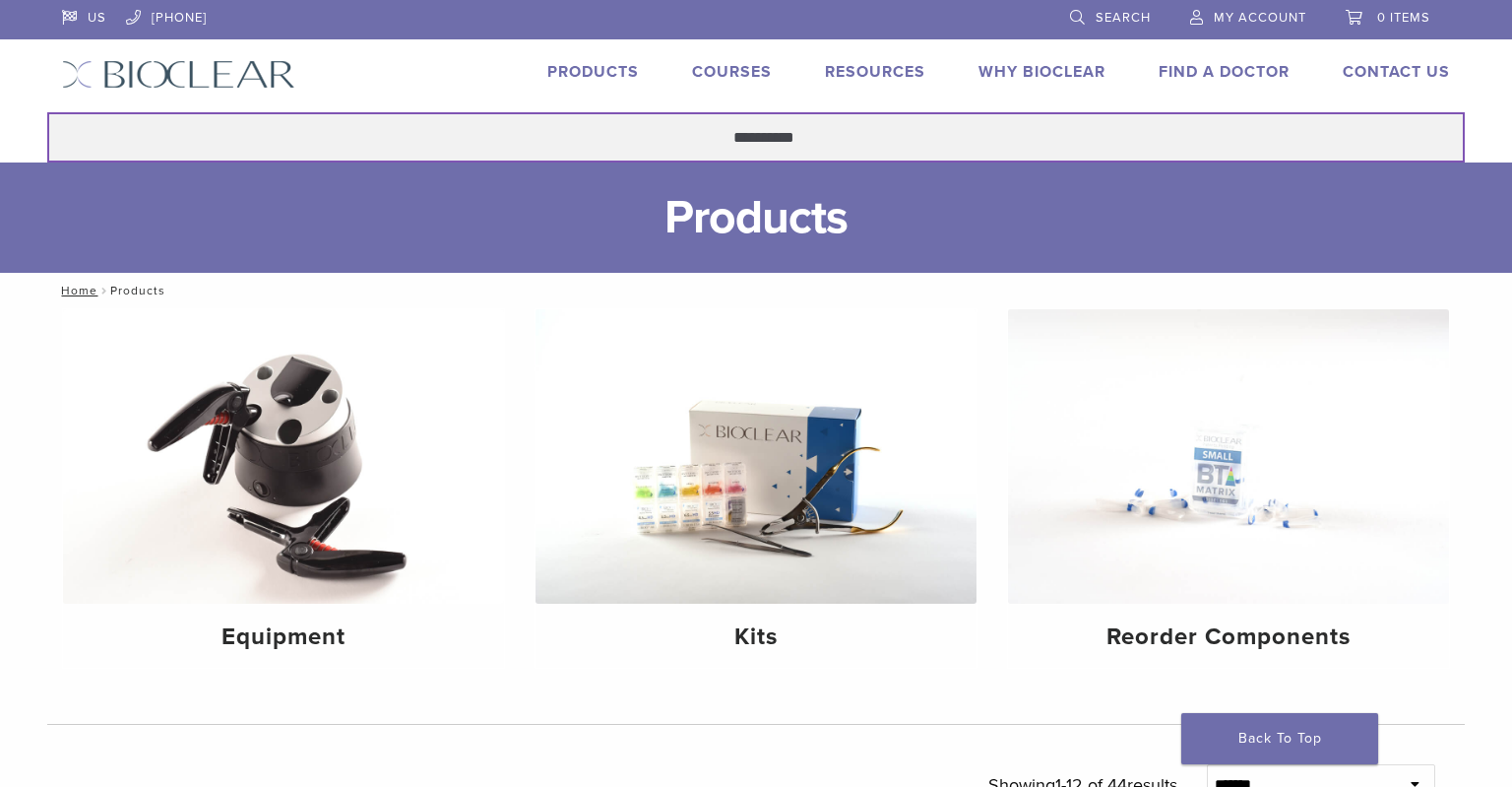 type on "**********" 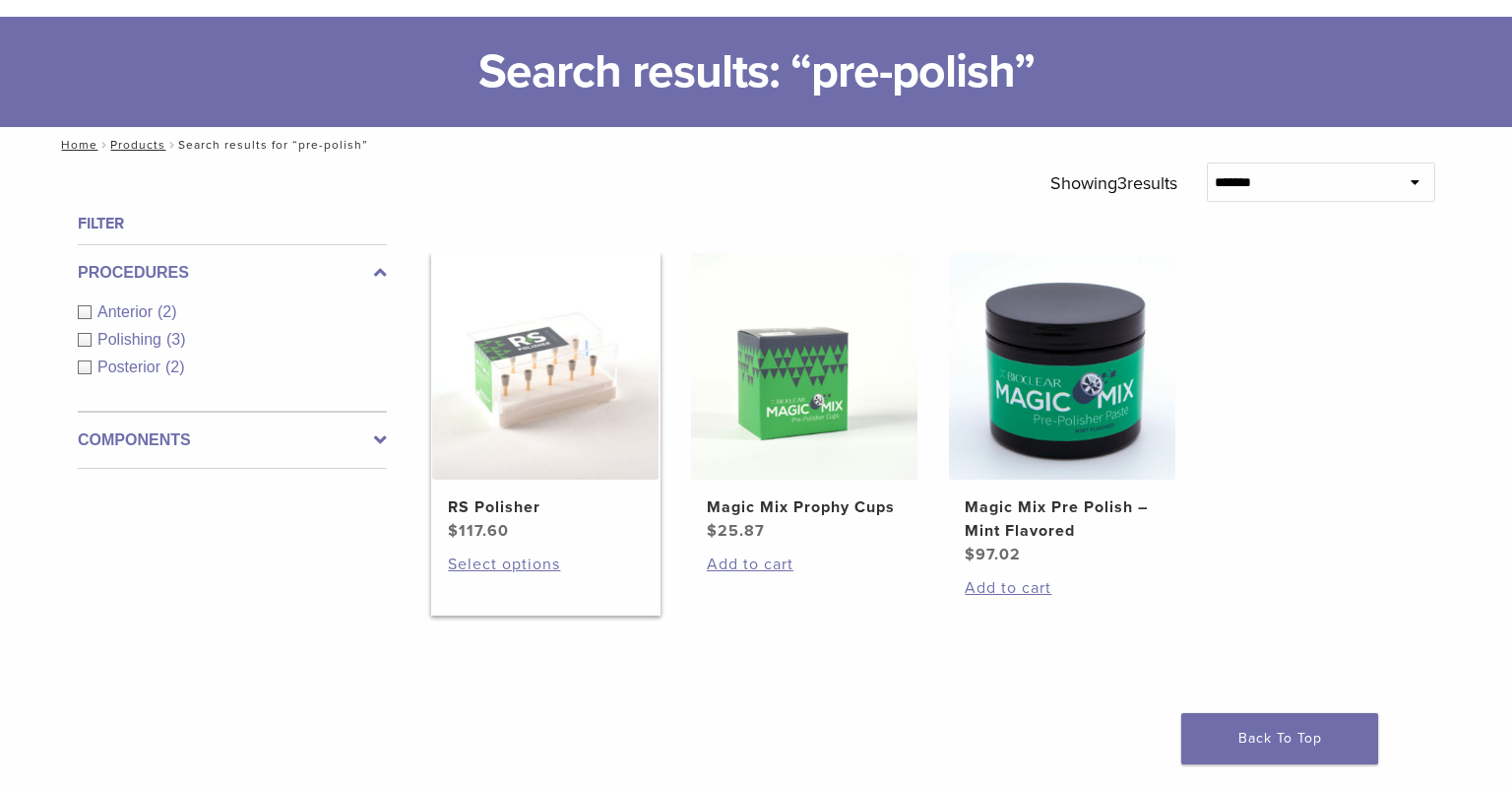scroll, scrollTop: 97, scrollLeft: 0, axis: vertical 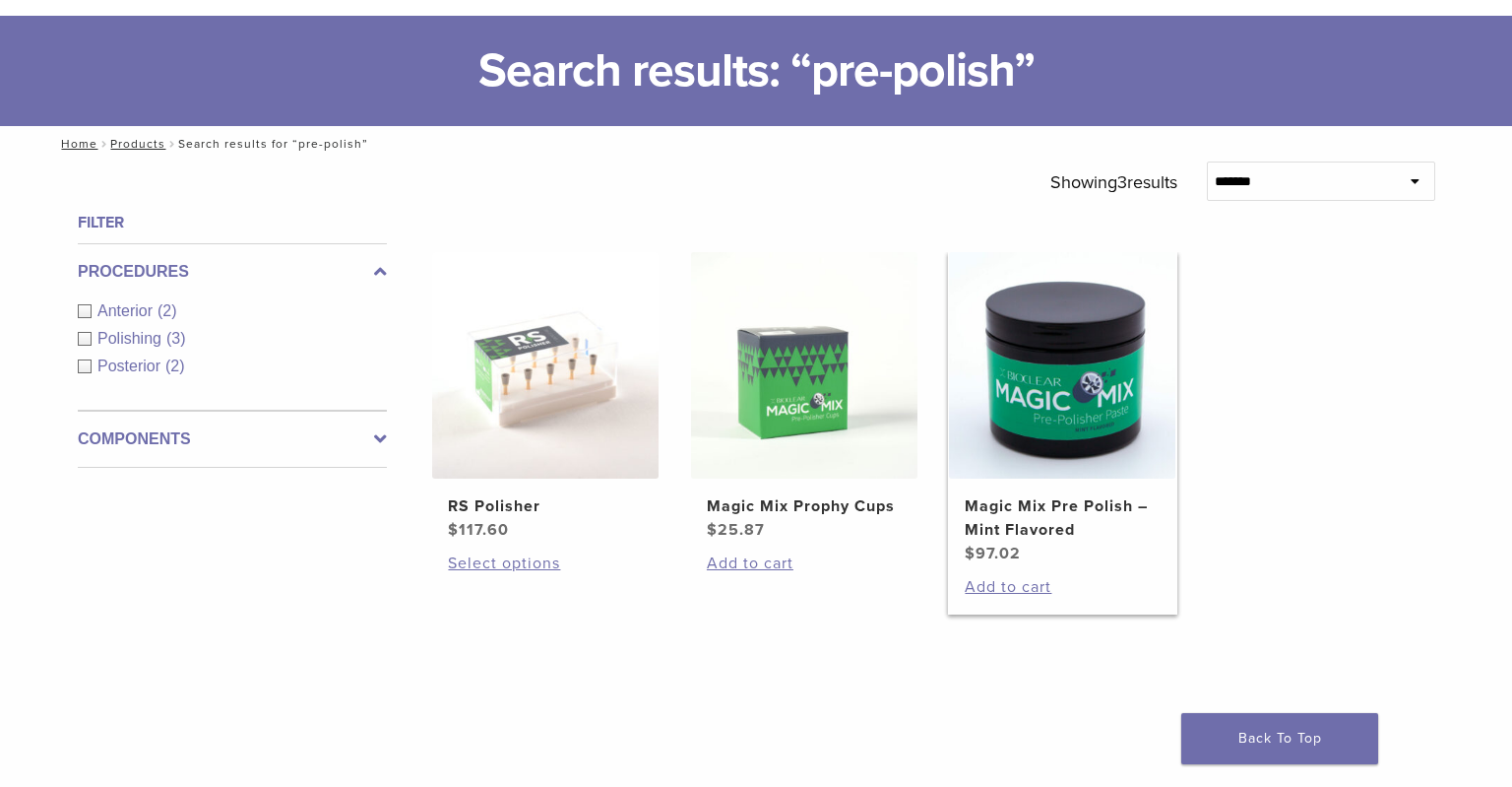 click on "Magic Mix Pre Polish – Mint Flavored" at bounding box center [1062, 518] 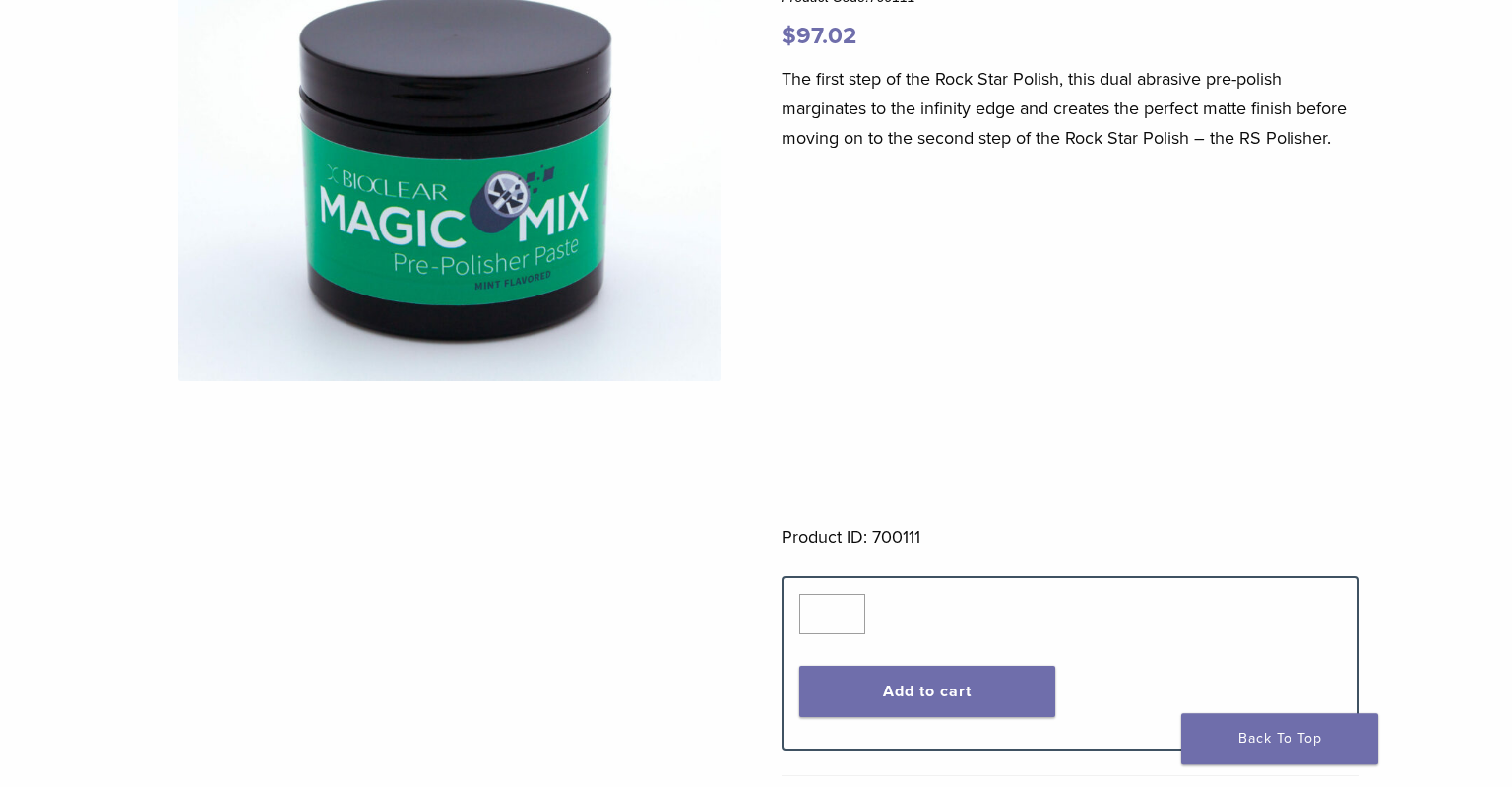 scroll, scrollTop: 258, scrollLeft: 0, axis: vertical 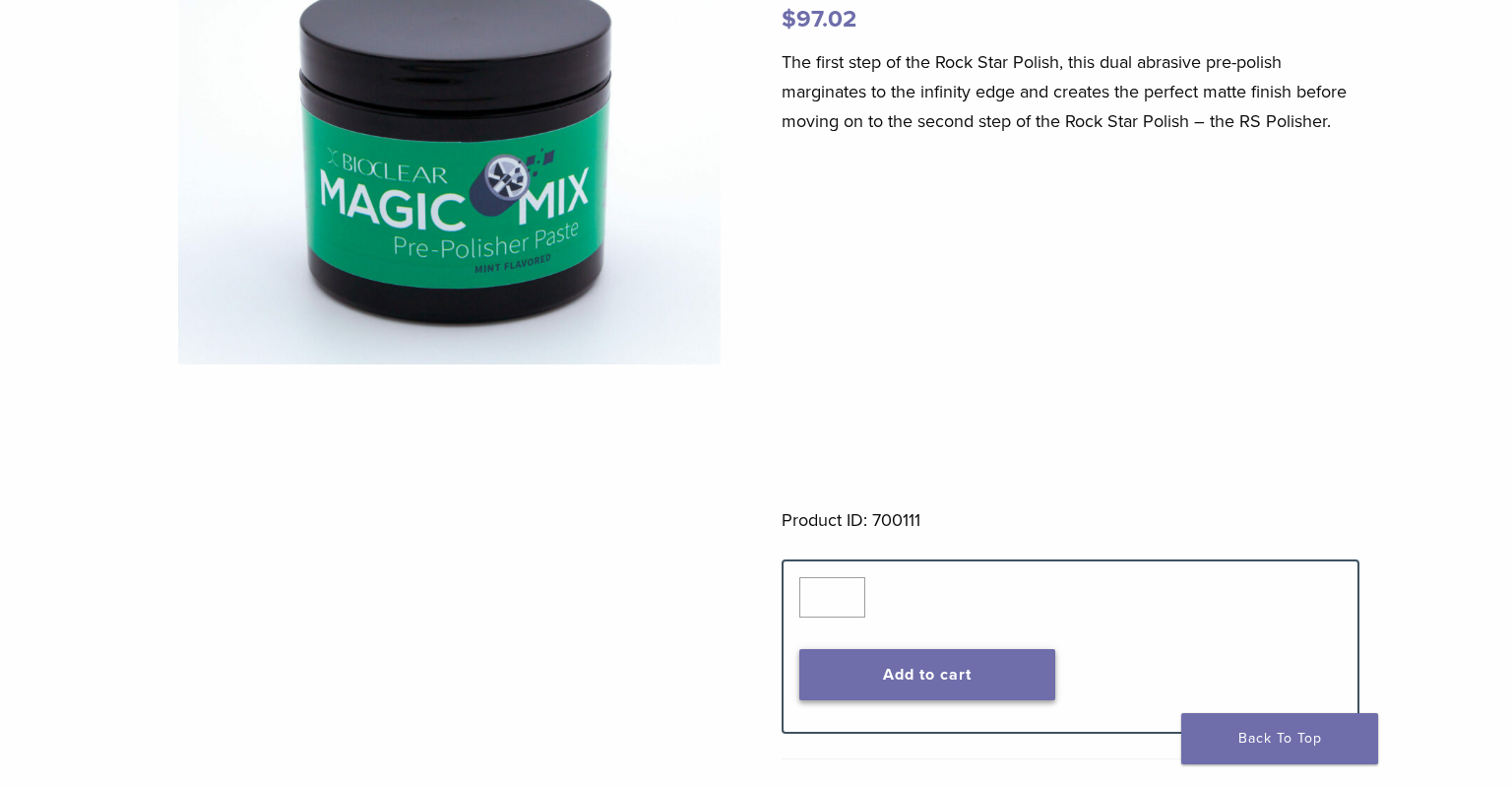 click on "Add to cart" at bounding box center (927, 675) 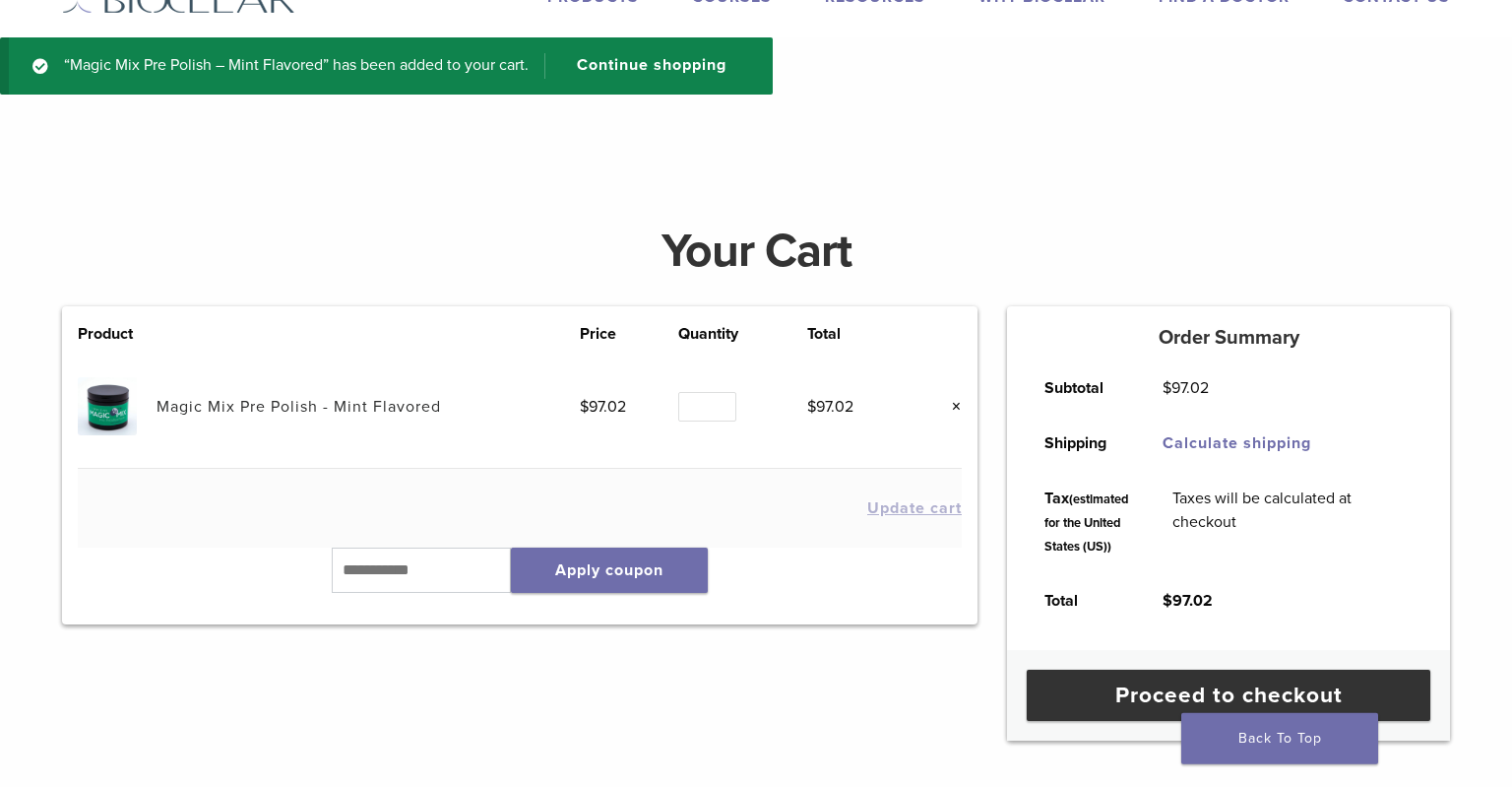 scroll, scrollTop: 10, scrollLeft: 0, axis: vertical 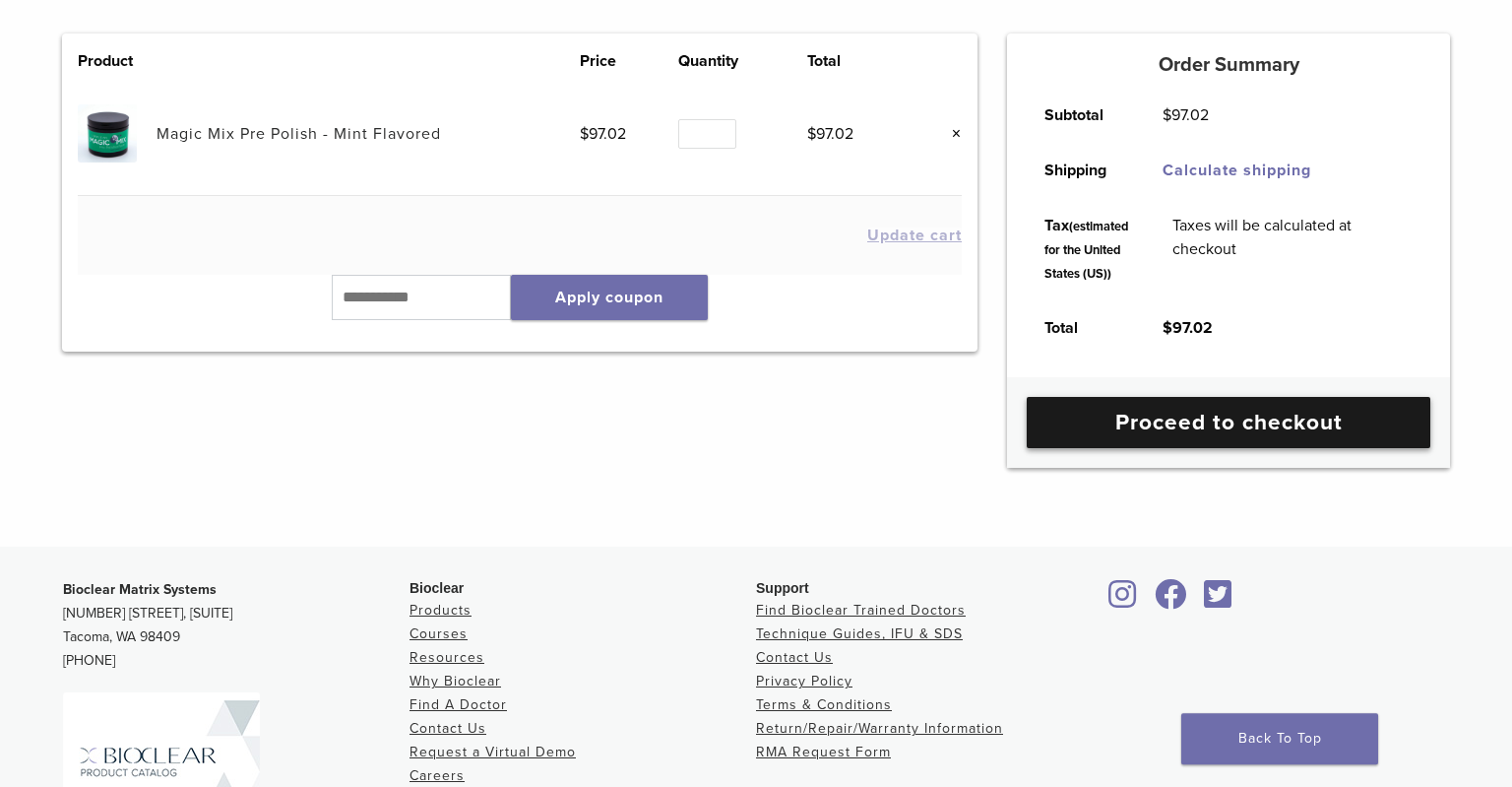 click on "Proceed to checkout" at bounding box center [1228, 423] 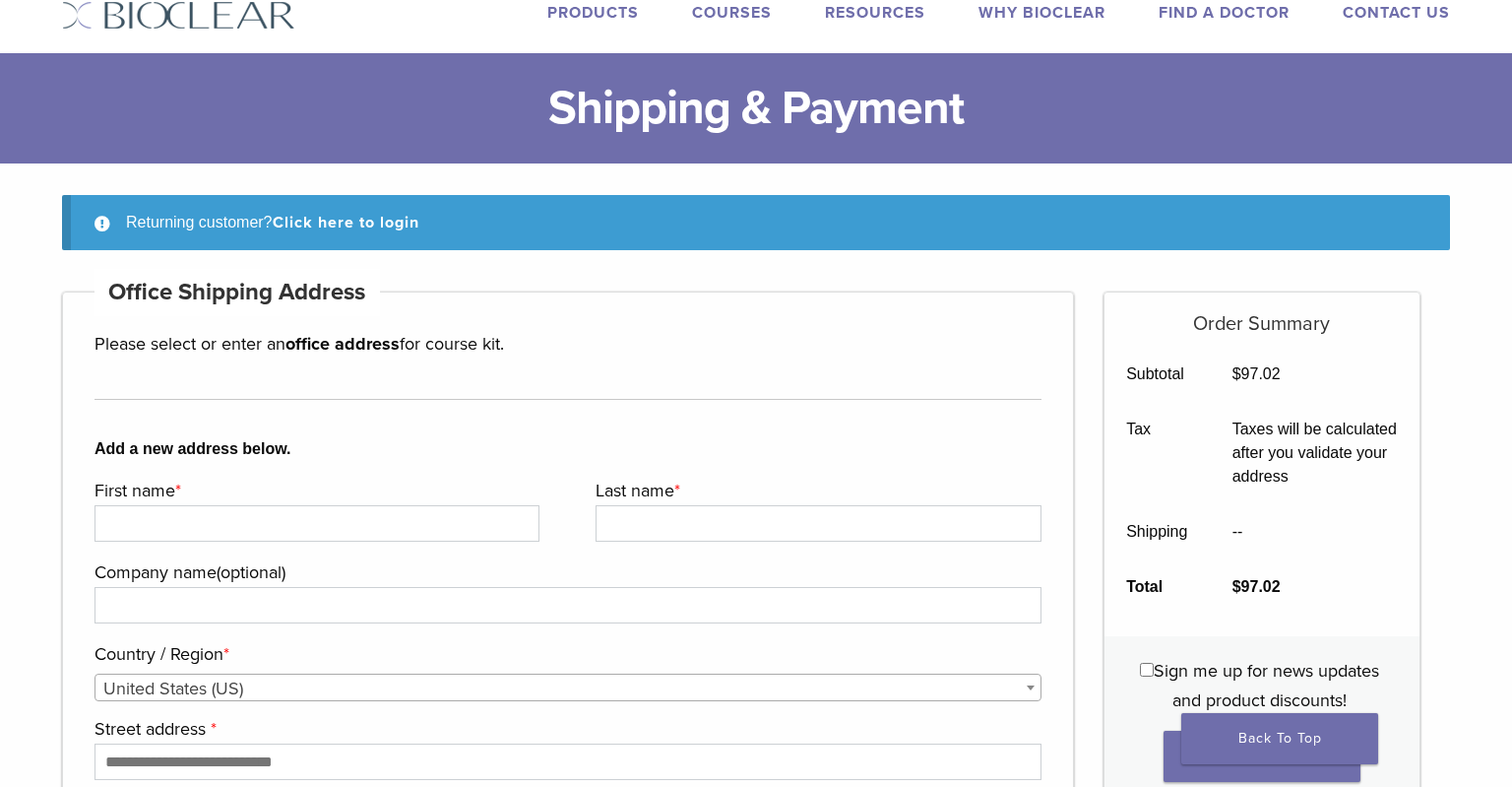 scroll, scrollTop: 105, scrollLeft: 0, axis: vertical 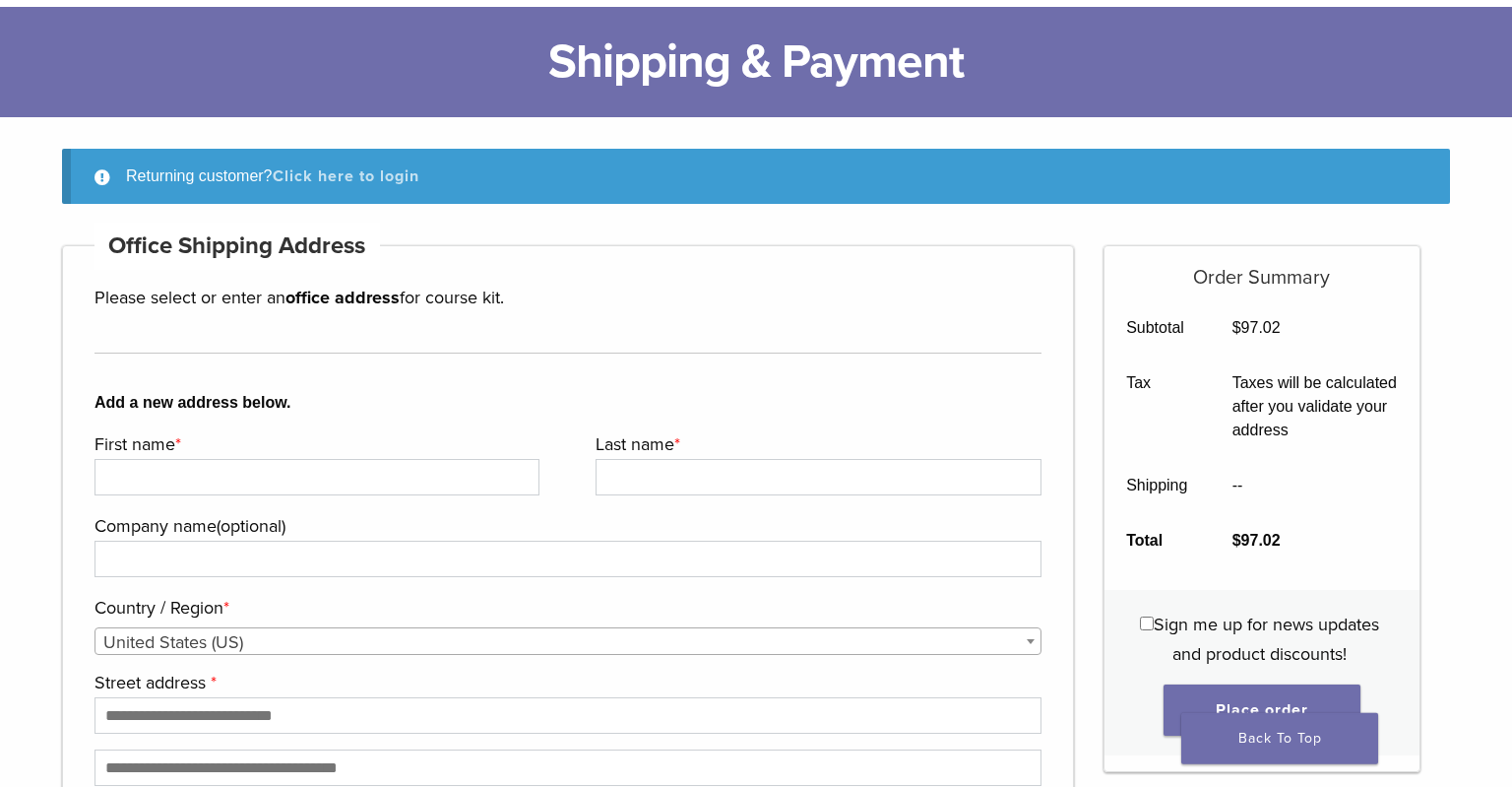 click on "Click here to login" at bounding box center [346, 176] 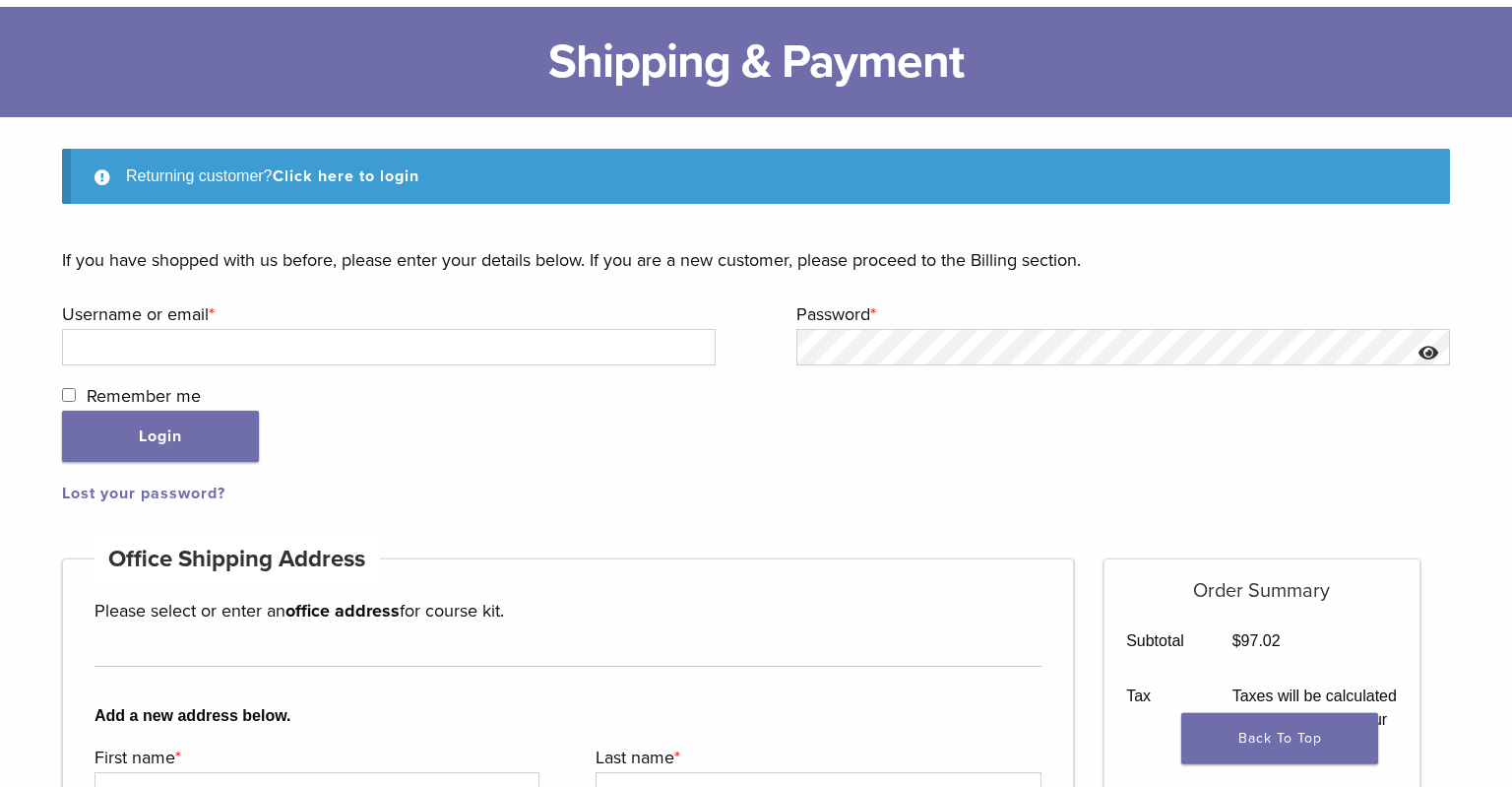 click on "Username or email  * Required" at bounding box center (386, 314) 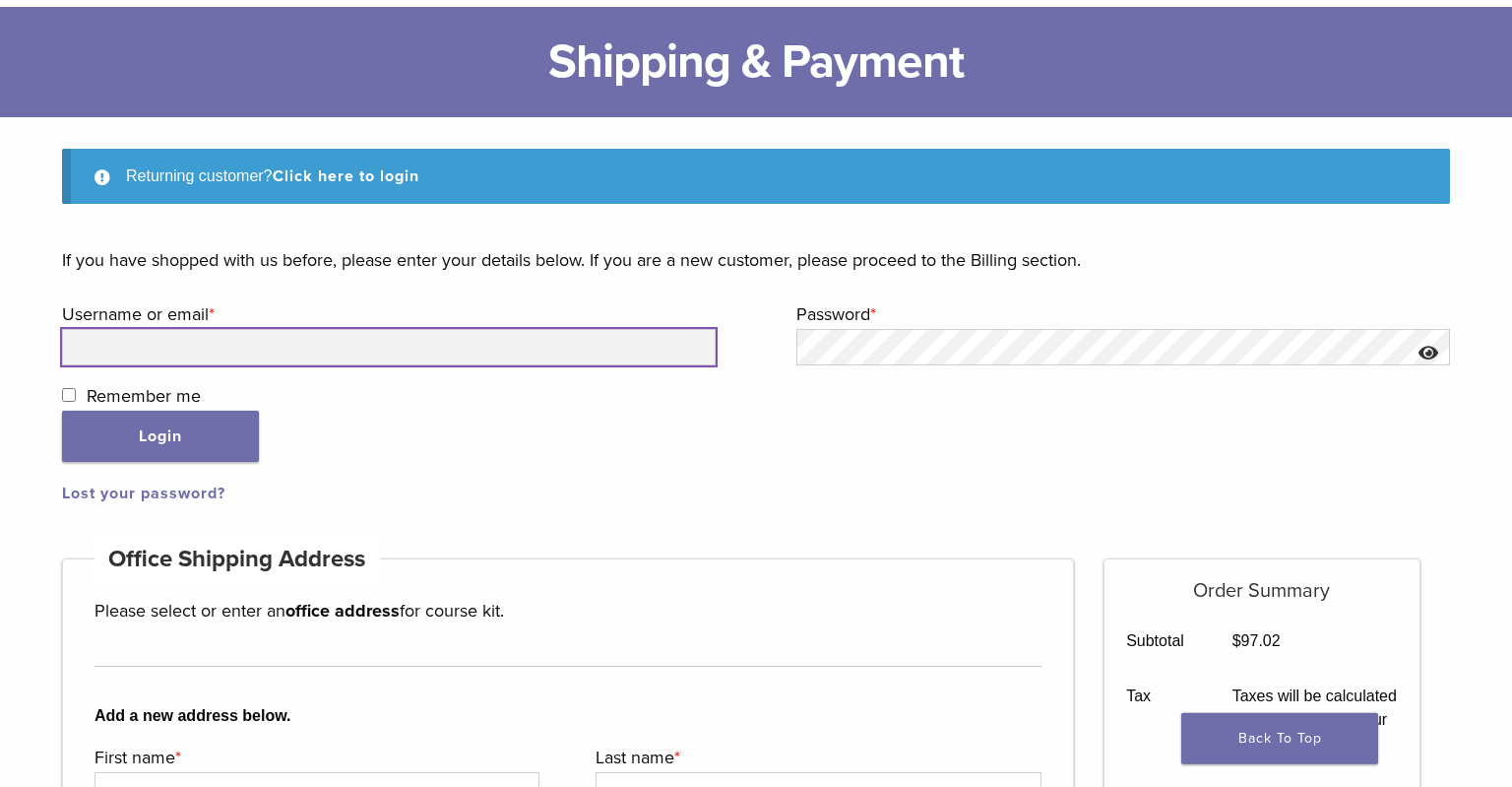 click on "Username or email  * Required" at bounding box center [389, 347] 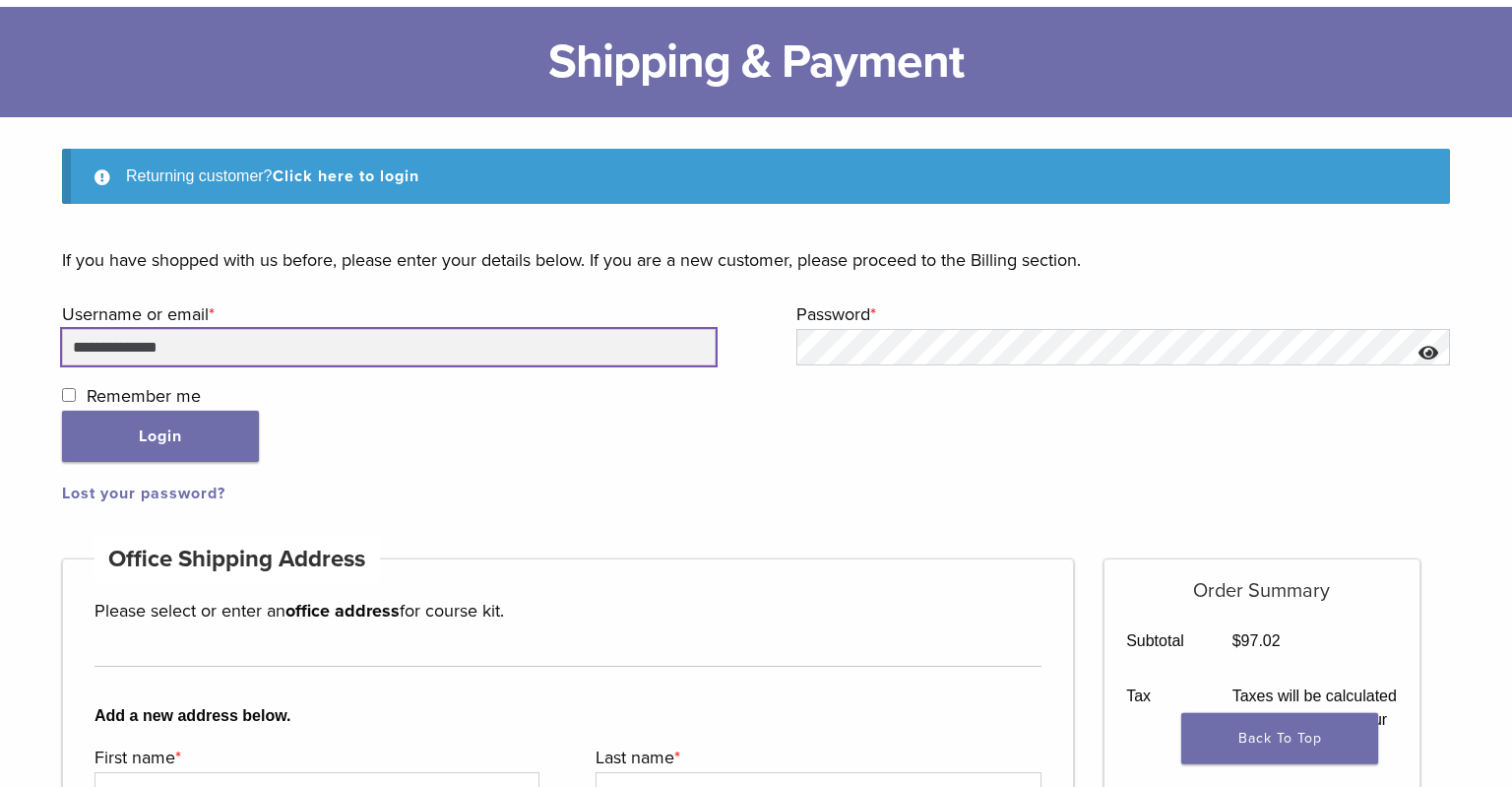type on "**********" 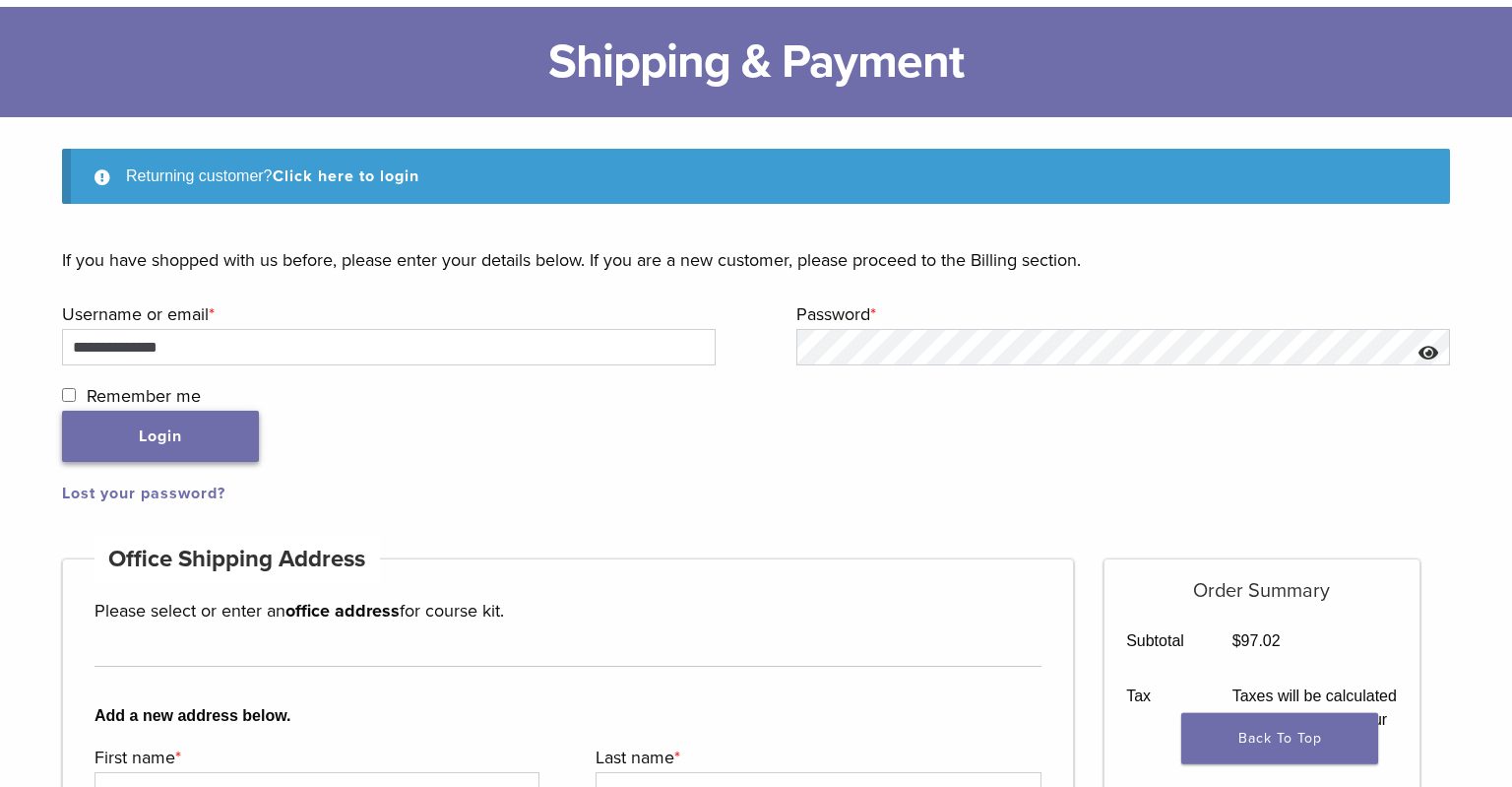 click on "Login" at bounding box center (160, 436) 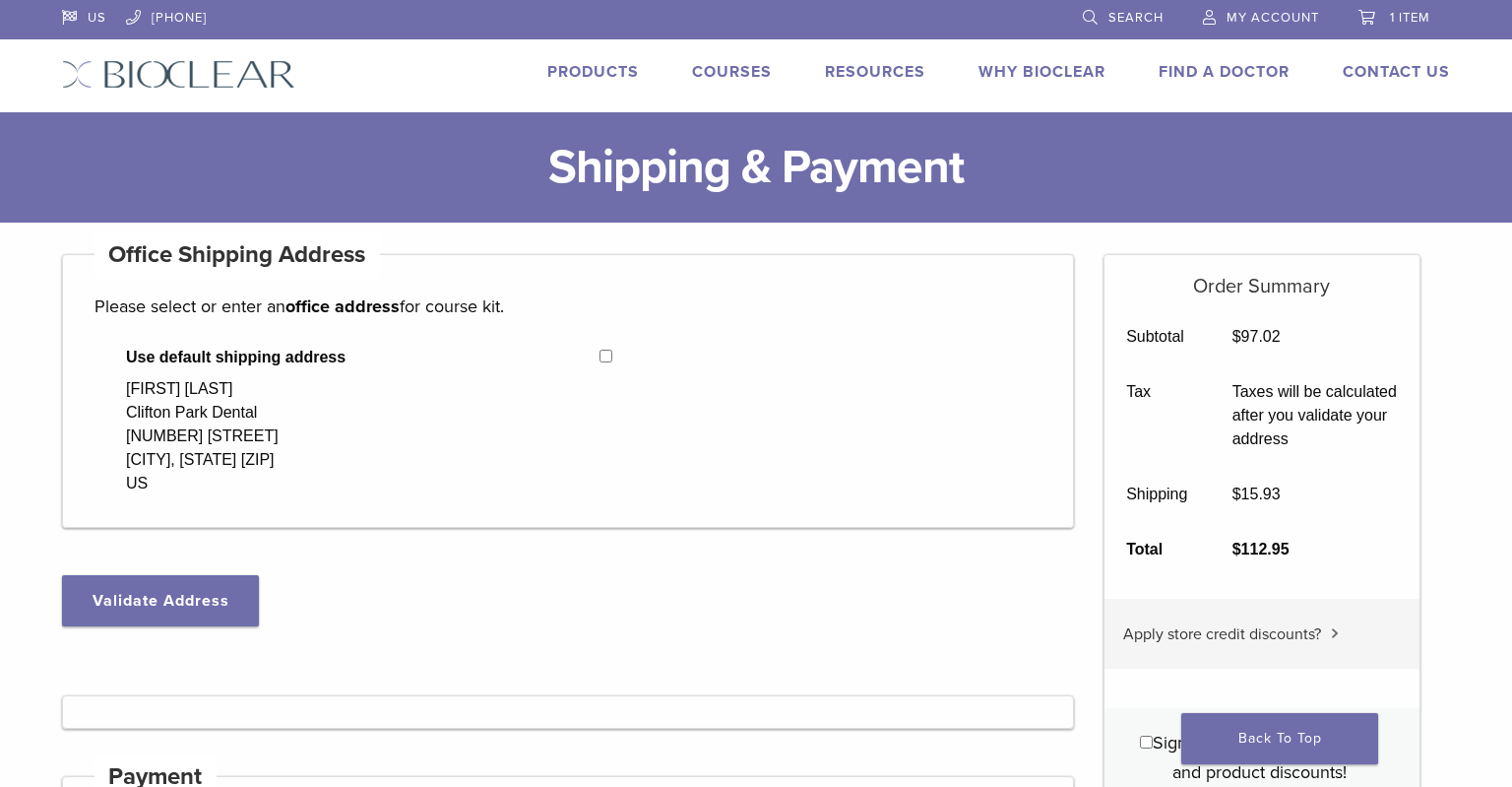 select on "**" 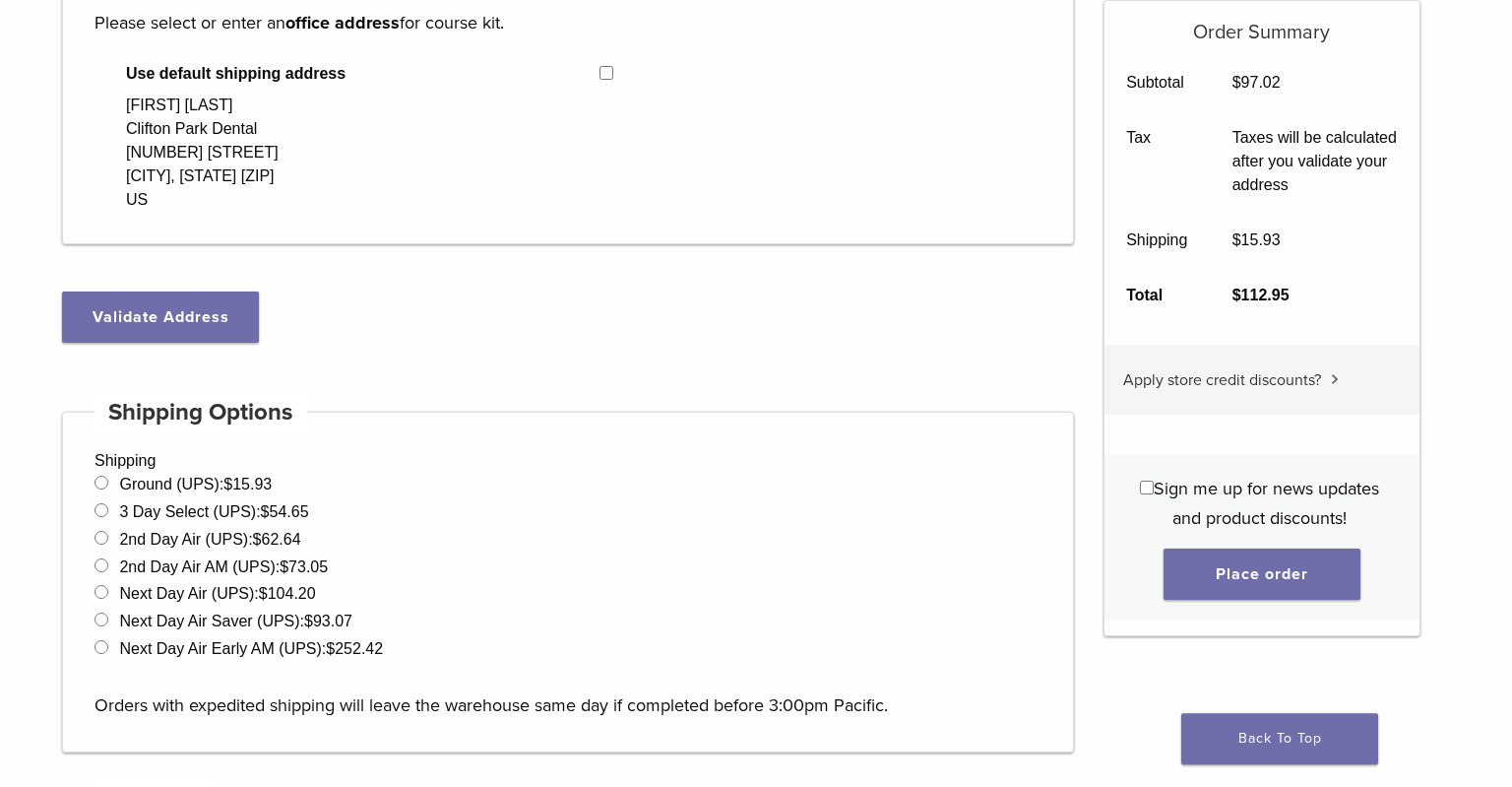 scroll, scrollTop: 319, scrollLeft: 0, axis: vertical 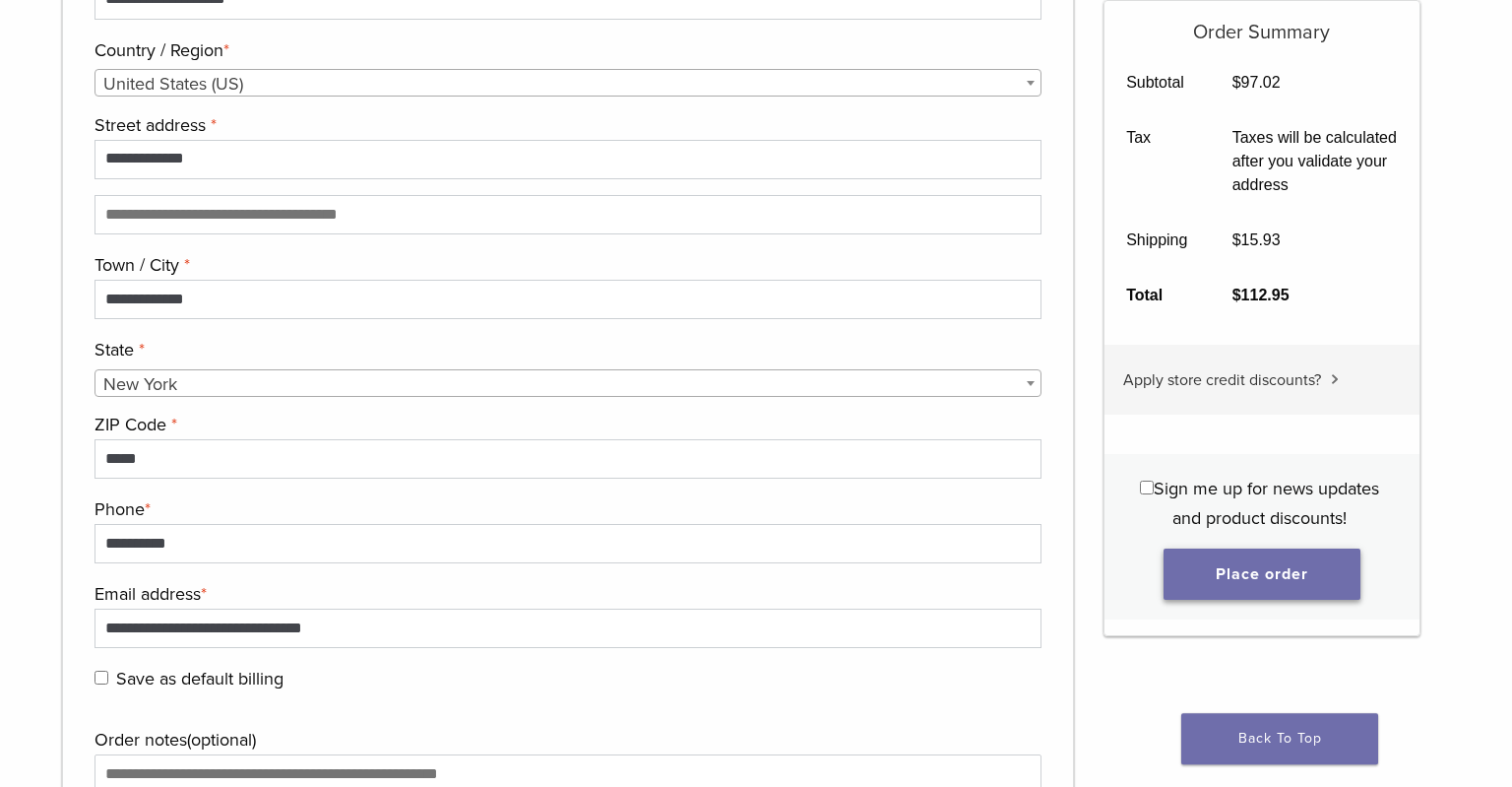 type on "***" 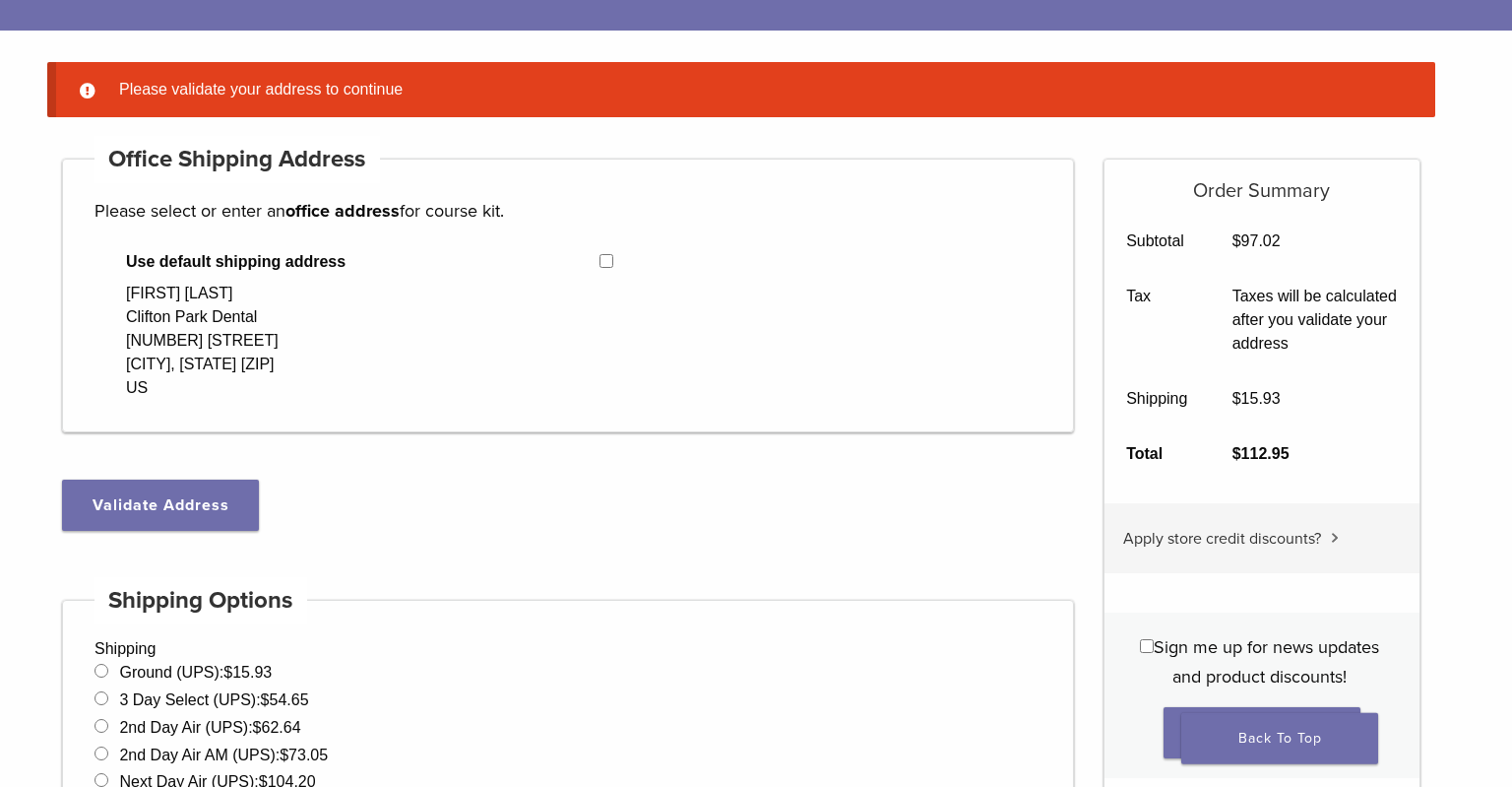 scroll, scrollTop: 193, scrollLeft: 0, axis: vertical 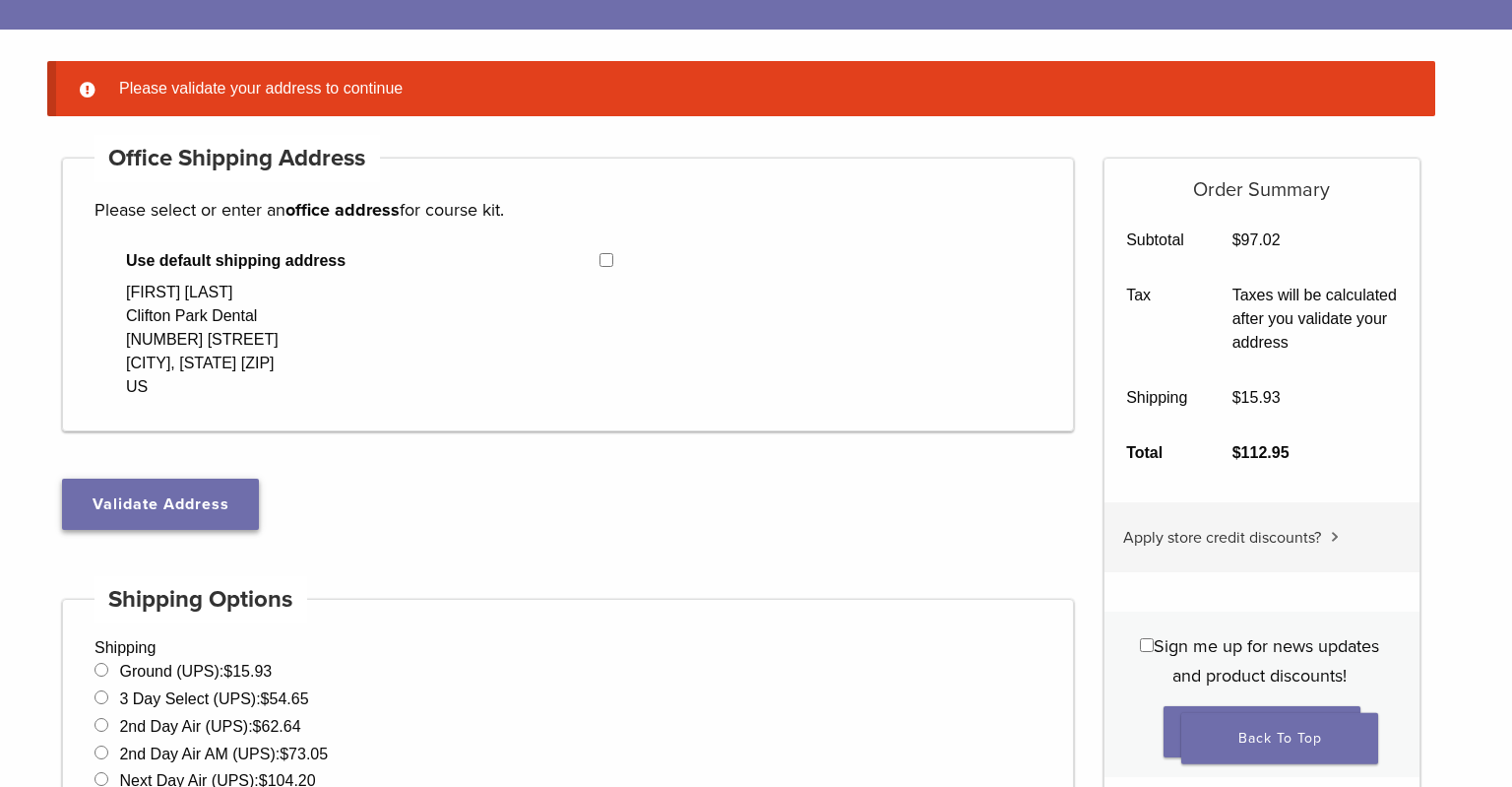 click on "Validate Address" at bounding box center (160, 504) 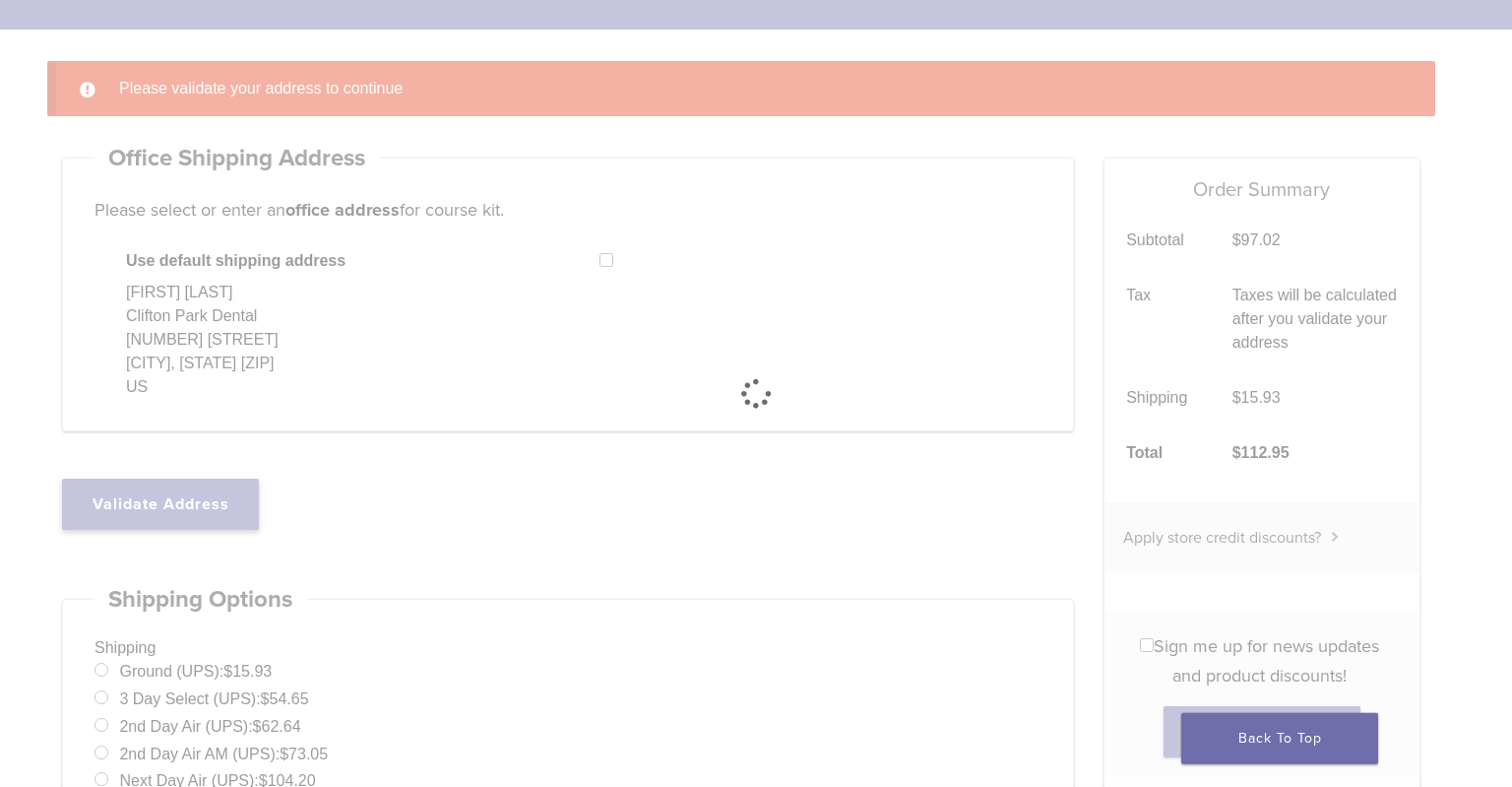 select on "**" 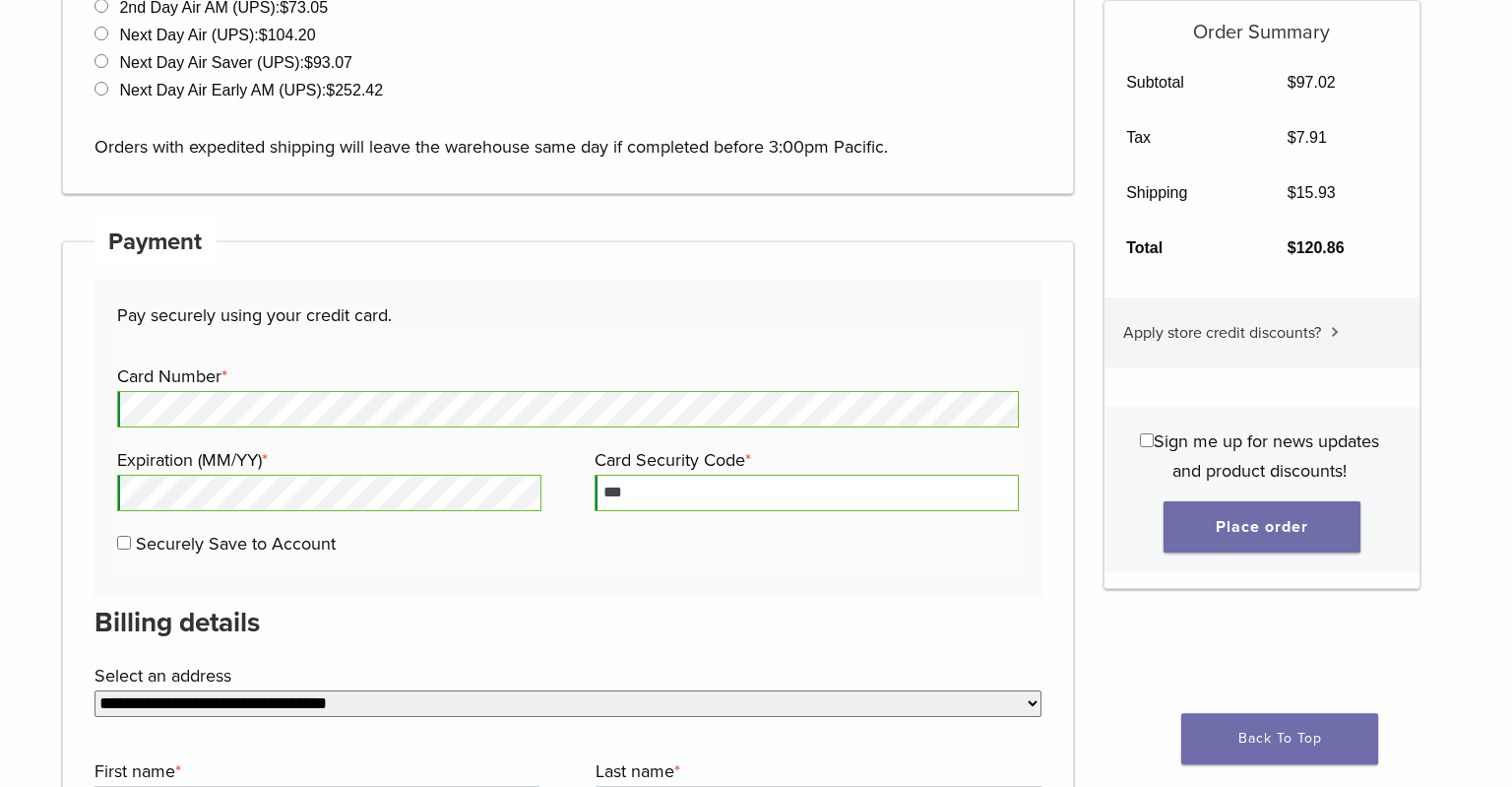 scroll, scrollTop: 887, scrollLeft: 0, axis: vertical 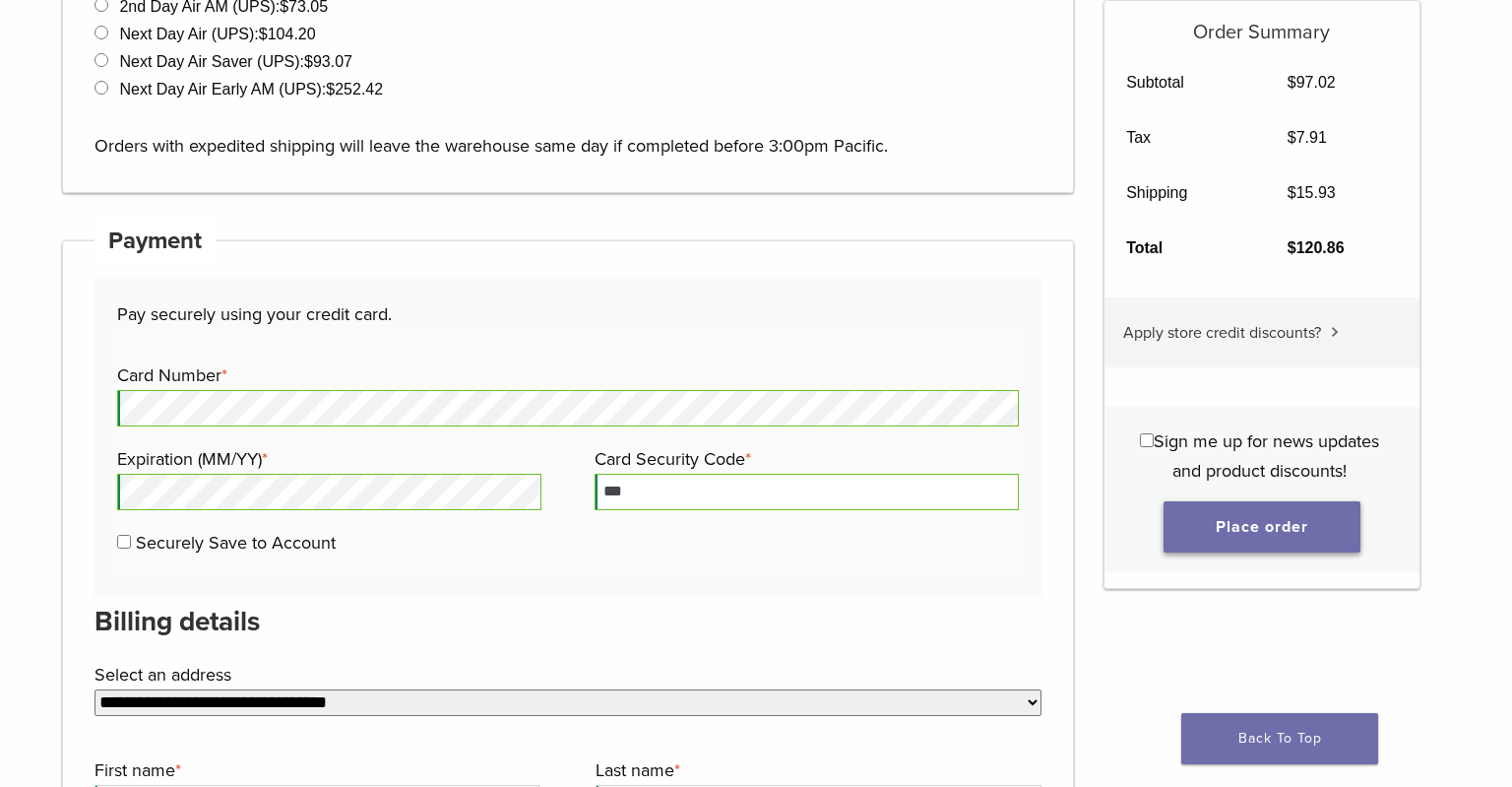 click on "Place order" at bounding box center (1262, 527) 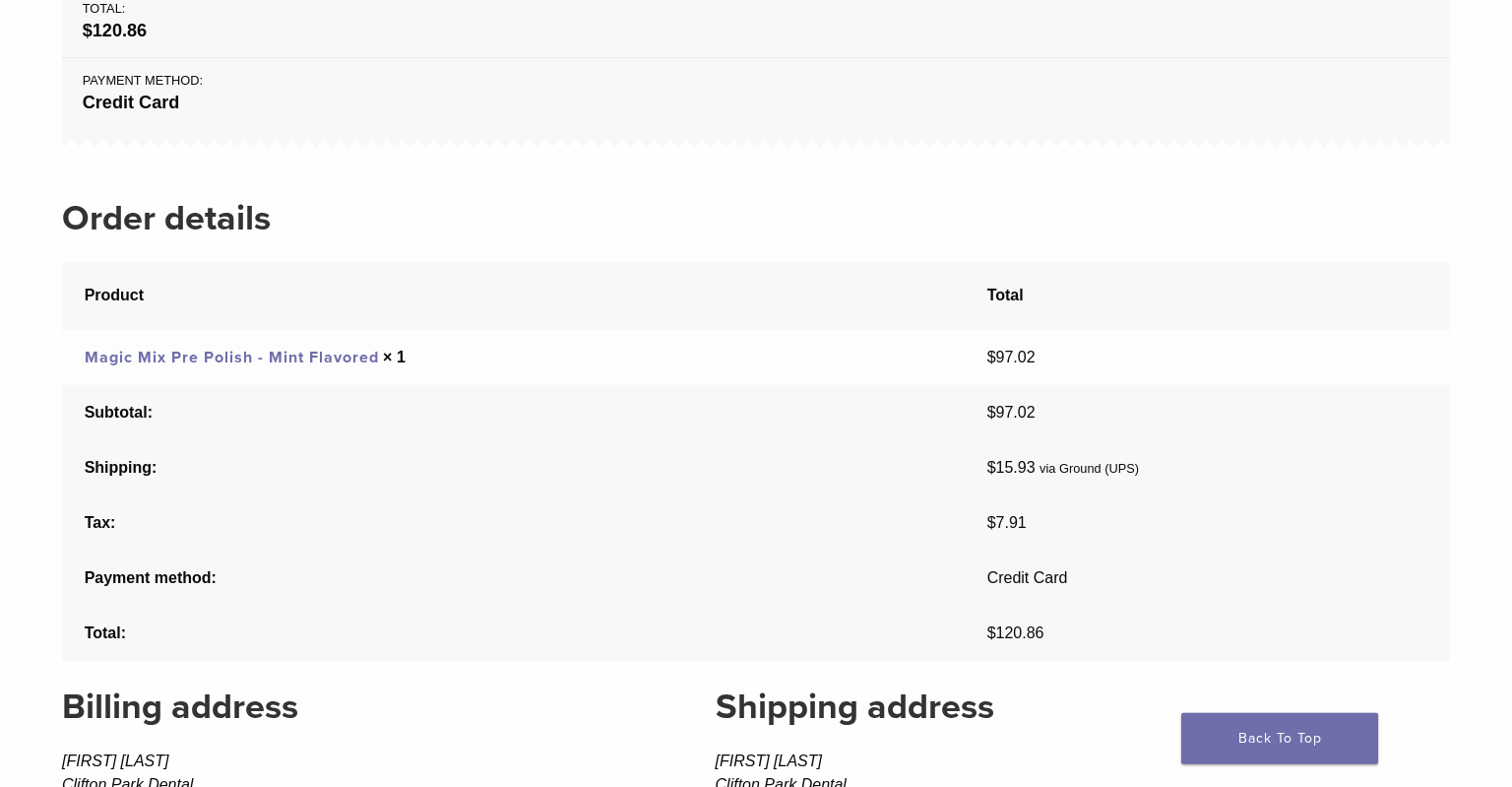 scroll, scrollTop: 0, scrollLeft: 0, axis: both 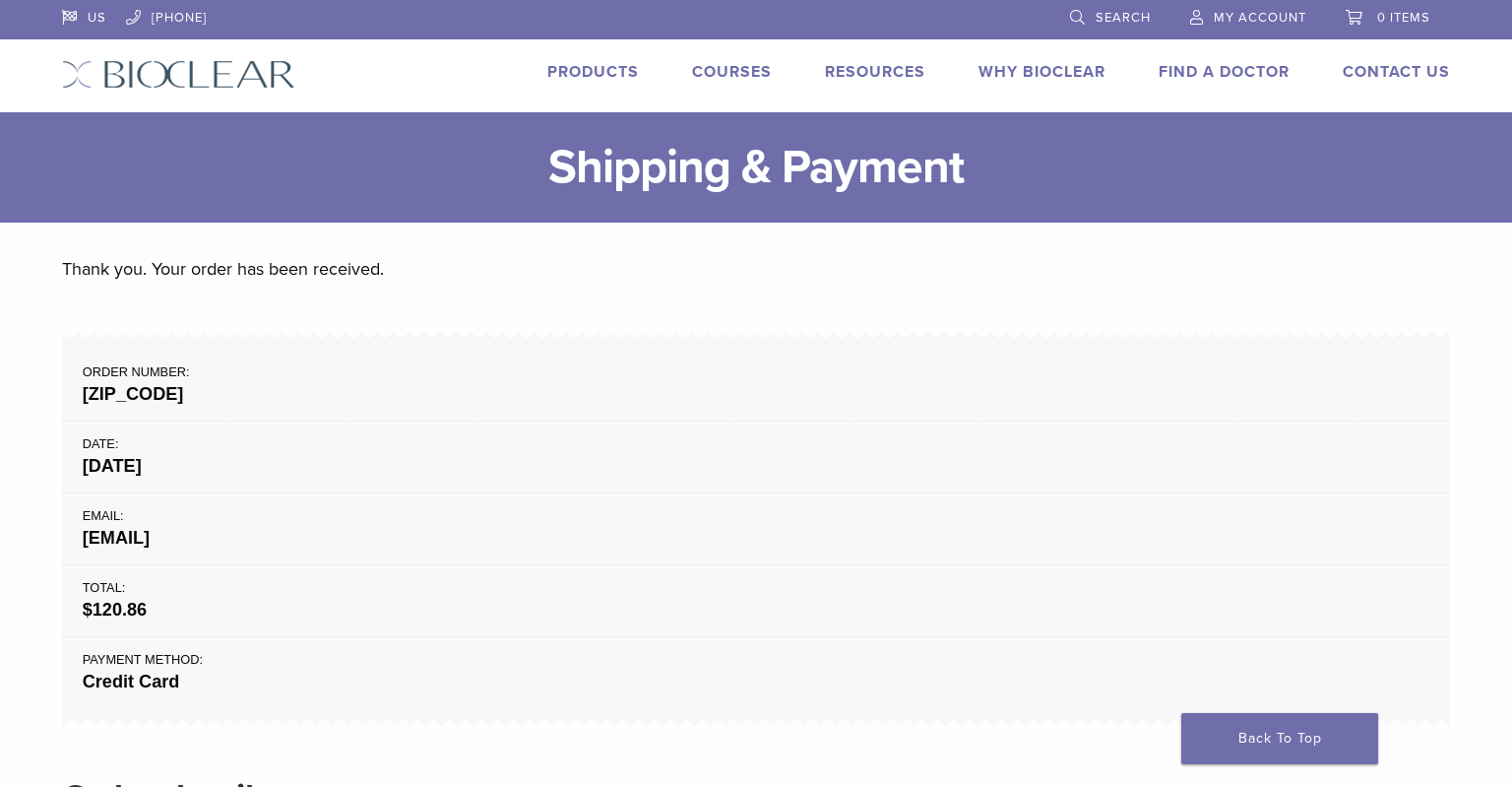 click on "My Account" at bounding box center [1260, 18] 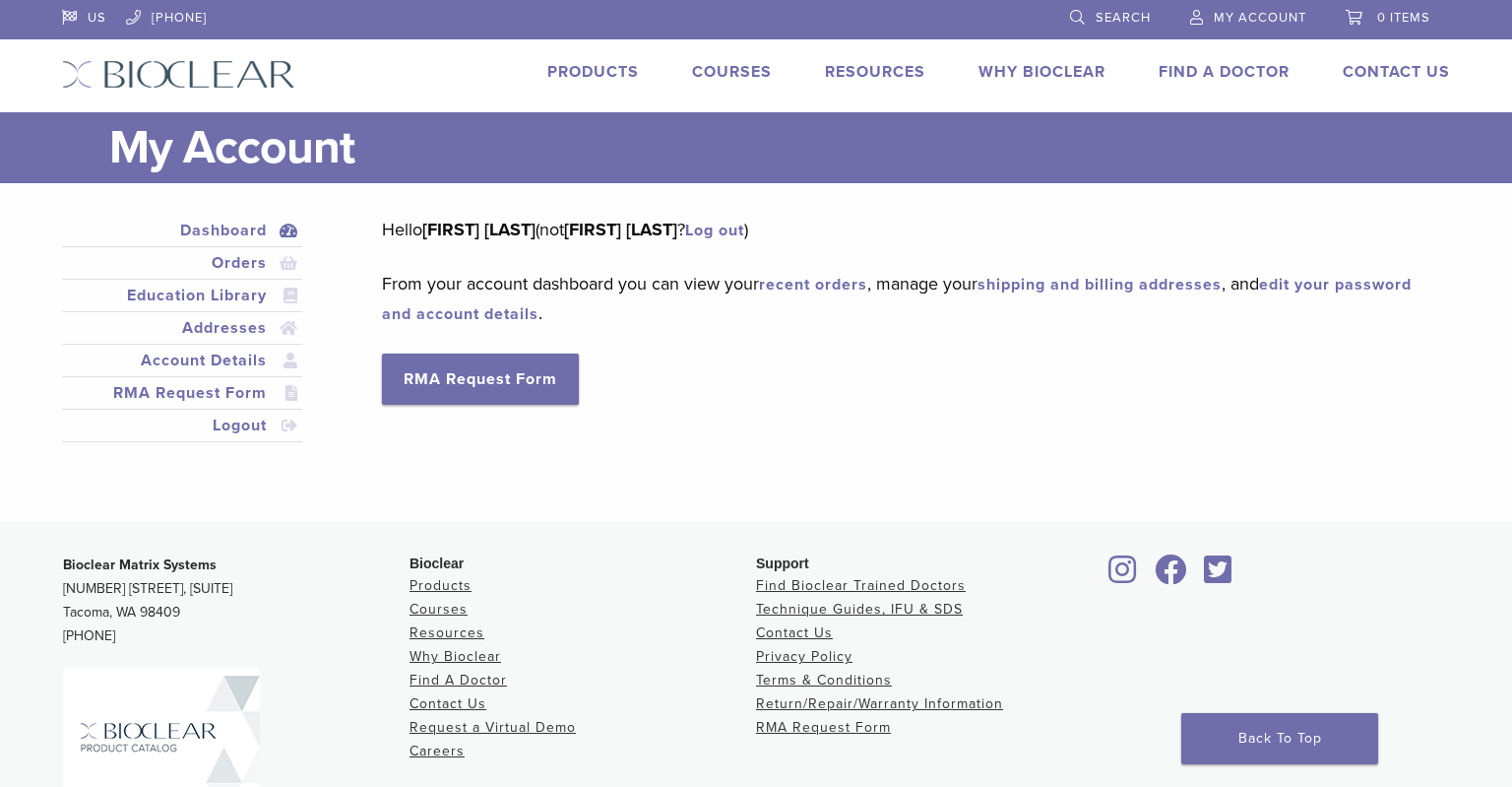 scroll, scrollTop: 0, scrollLeft: 0, axis: both 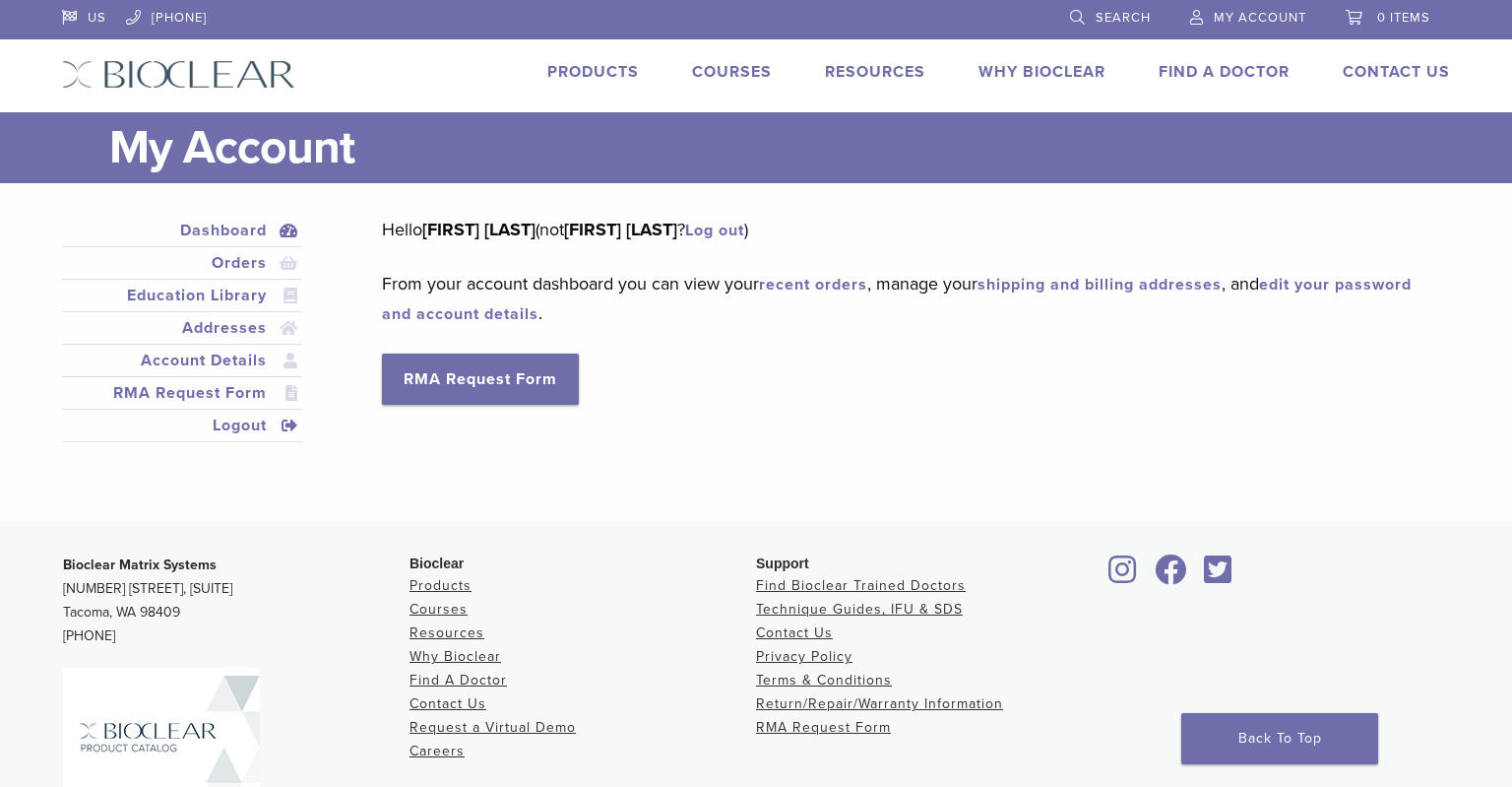 click on "Logout" at bounding box center [182, 426] 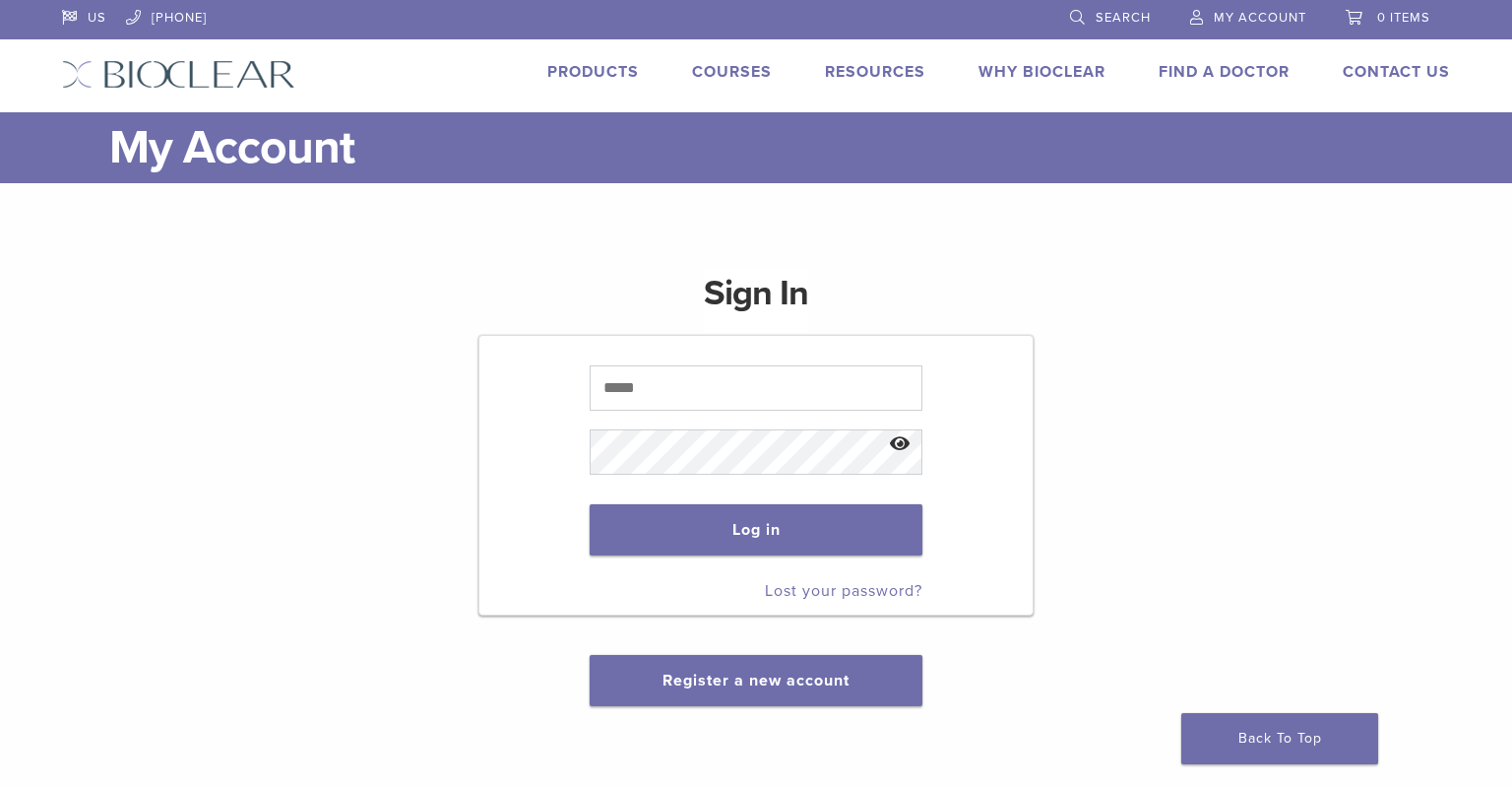 scroll, scrollTop: 0, scrollLeft: 0, axis: both 